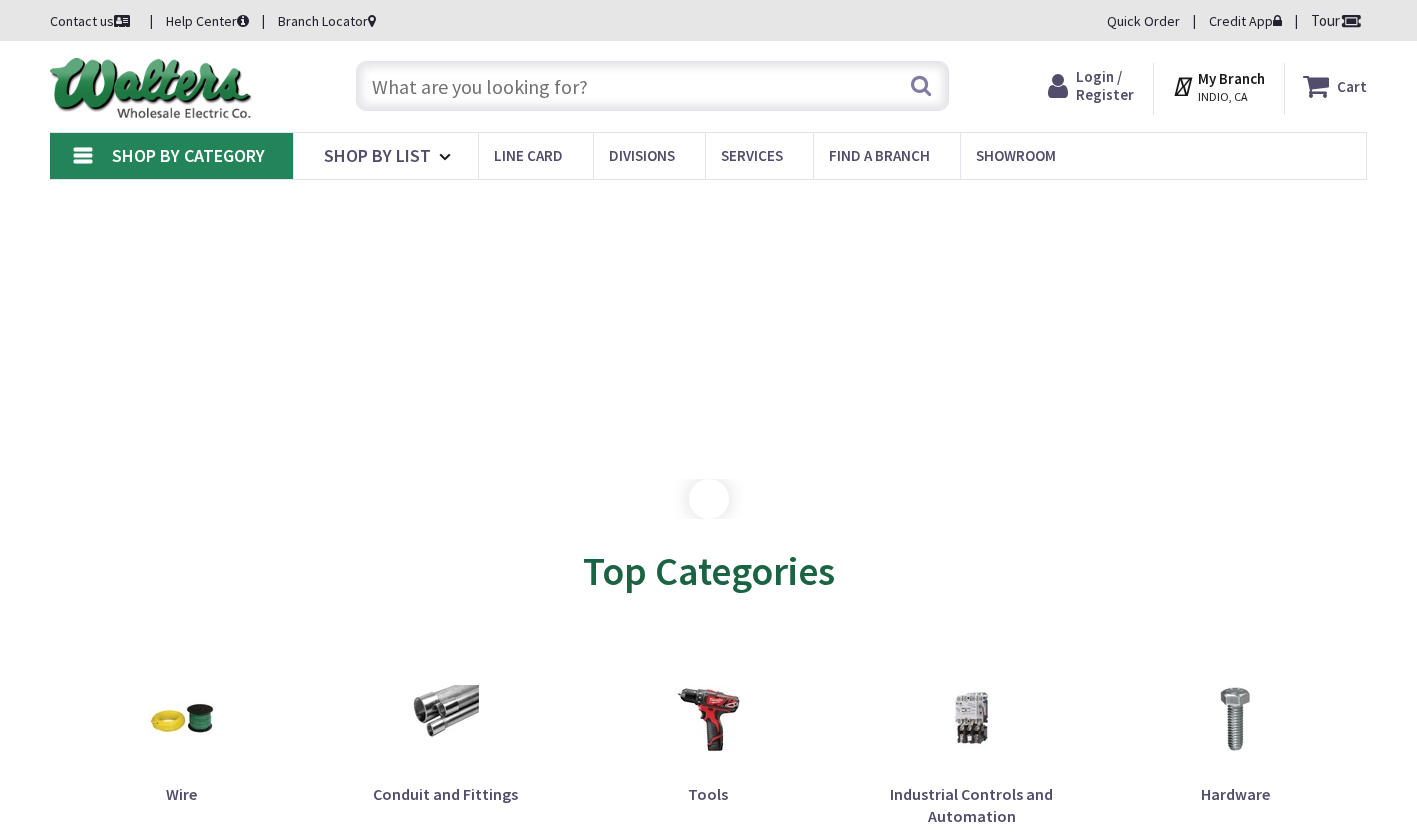 scroll, scrollTop: 0, scrollLeft: 0, axis: both 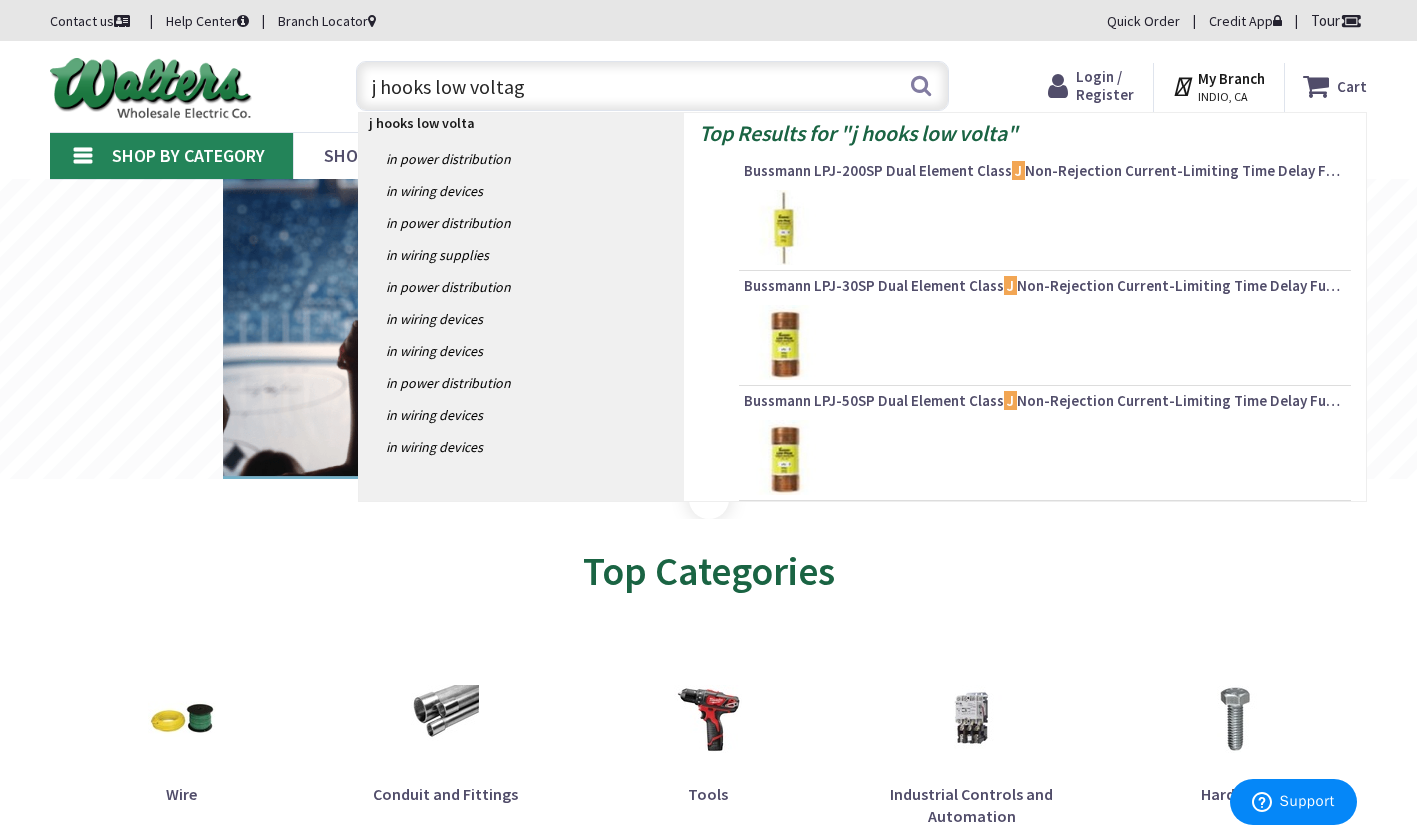 type on "j hooks low voltage" 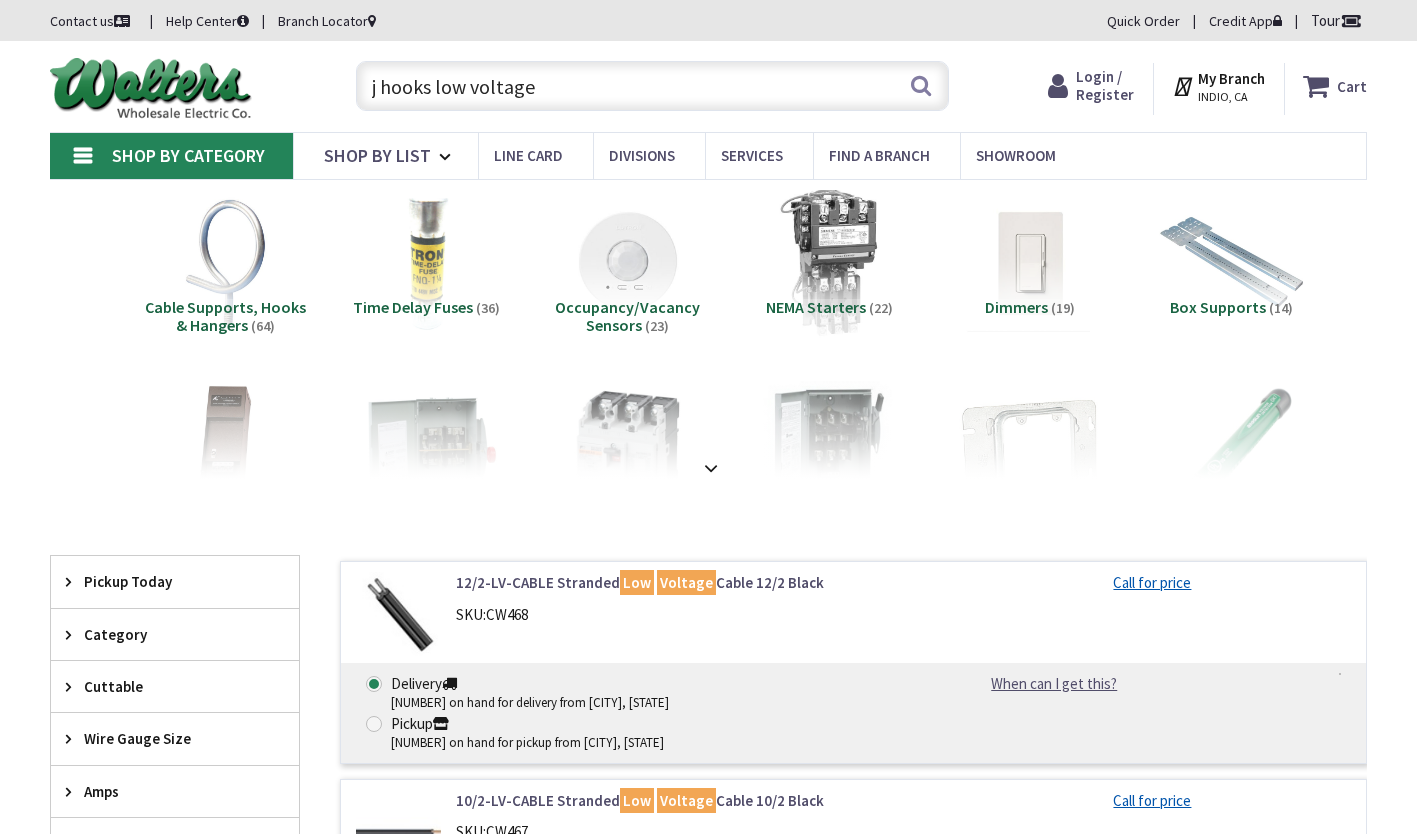 scroll, scrollTop: 0, scrollLeft: 0, axis: both 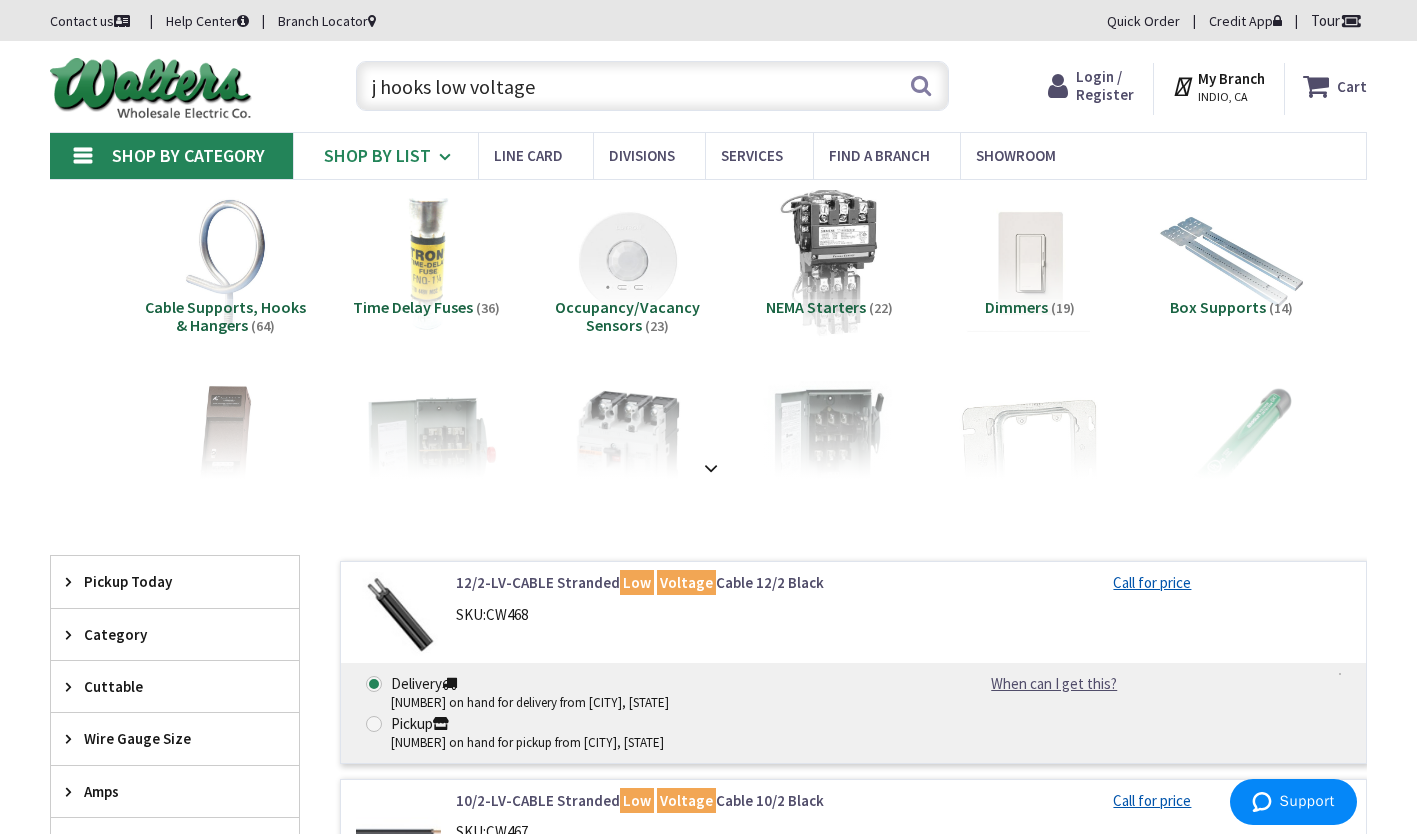 drag, startPoint x: 570, startPoint y: 96, endPoint x: 295, endPoint y: 168, distance: 284.26923 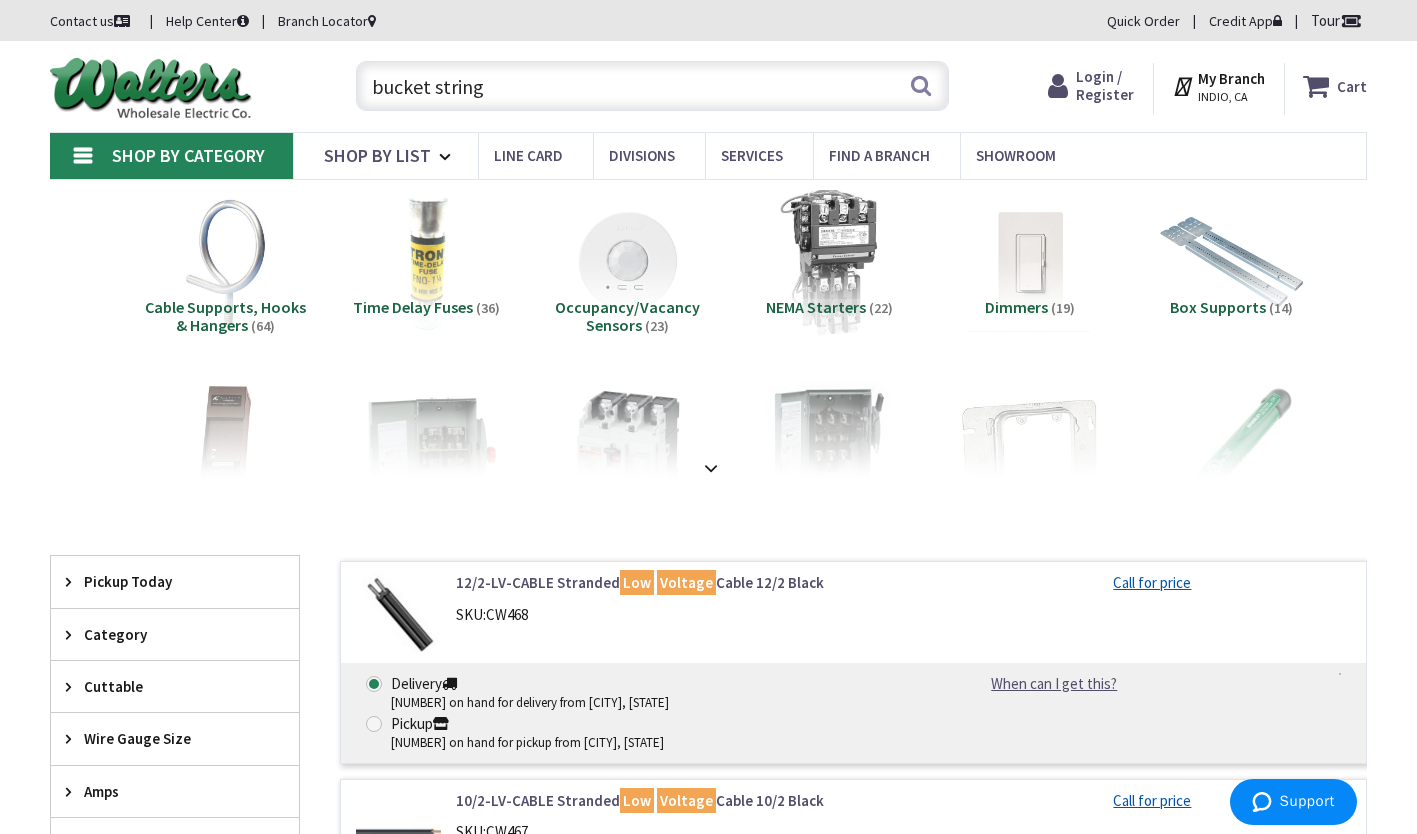 type on "bucket string" 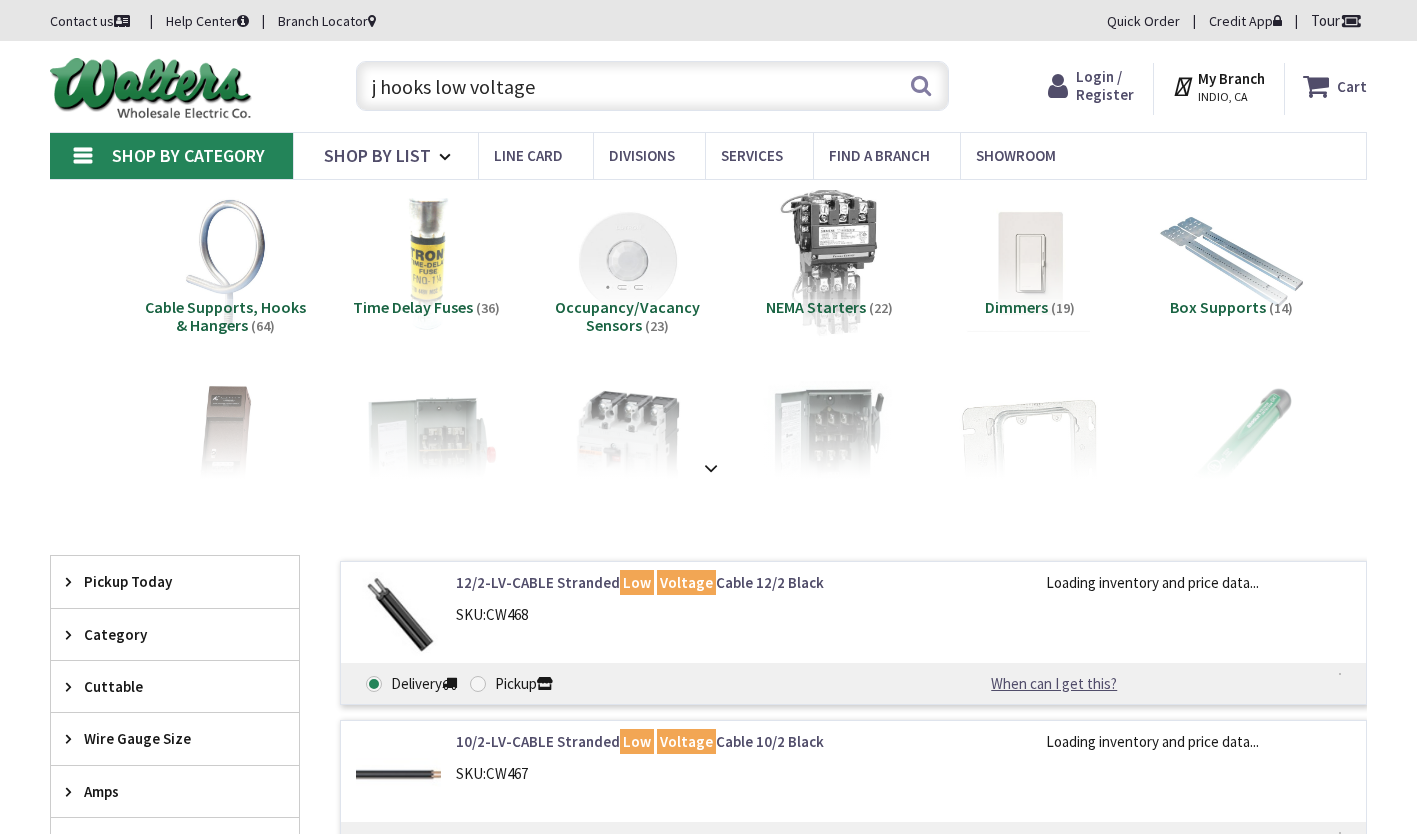 scroll, scrollTop: 0, scrollLeft: 0, axis: both 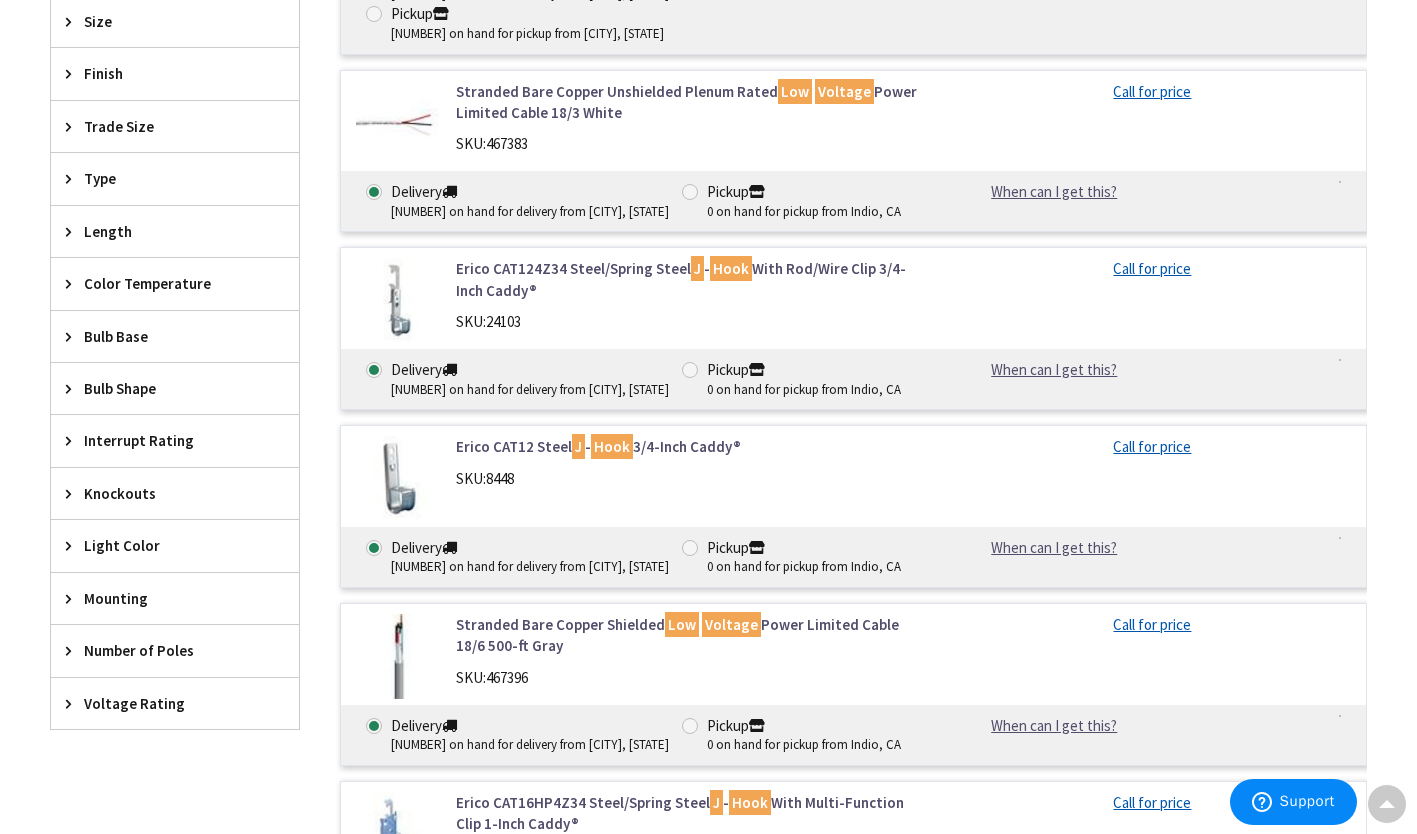 click on "Erico CAT12 Steel  J - Hook  3/4-Inch Caddy®
SKU:  8448
Call for price
Delivery
5543 on hand for delivery from Brea, CA
Pickup" at bounding box center (853, 506) 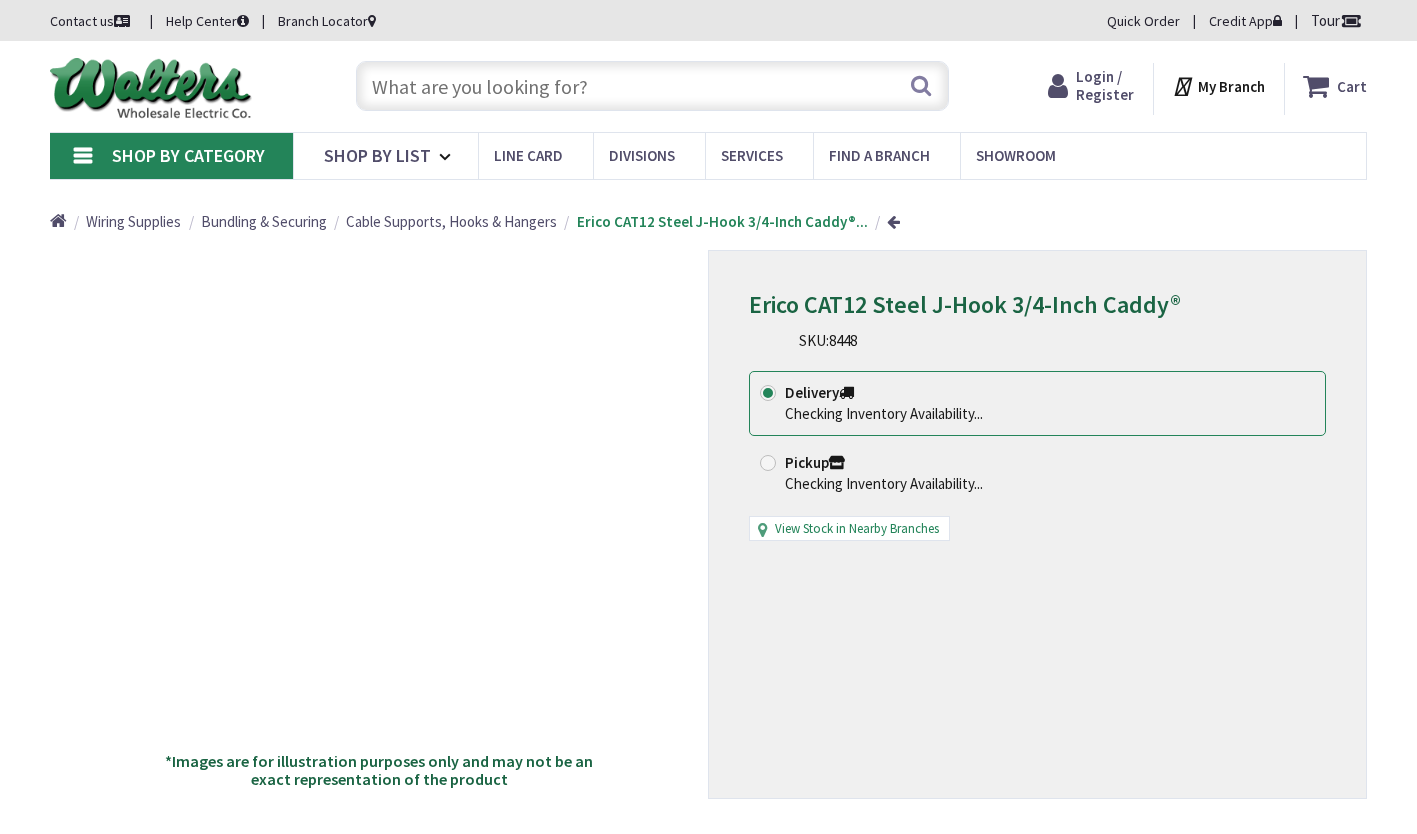 scroll, scrollTop: 0, scrollLeft: 0, axis: both 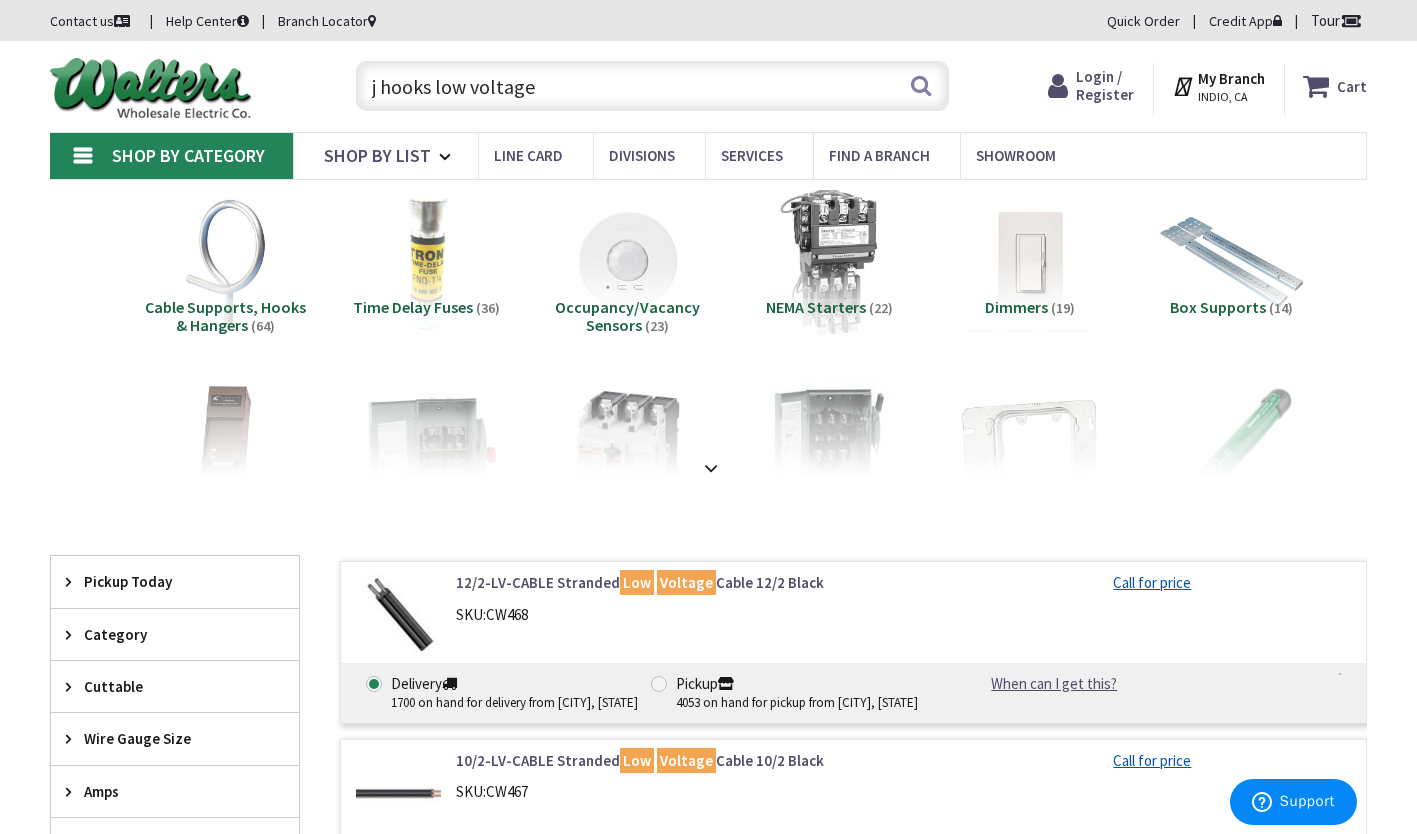 drag, startPoint x: 542, startPoint y: 94, endPoint x: 333, endPoint y: 127, distance: 211.58922 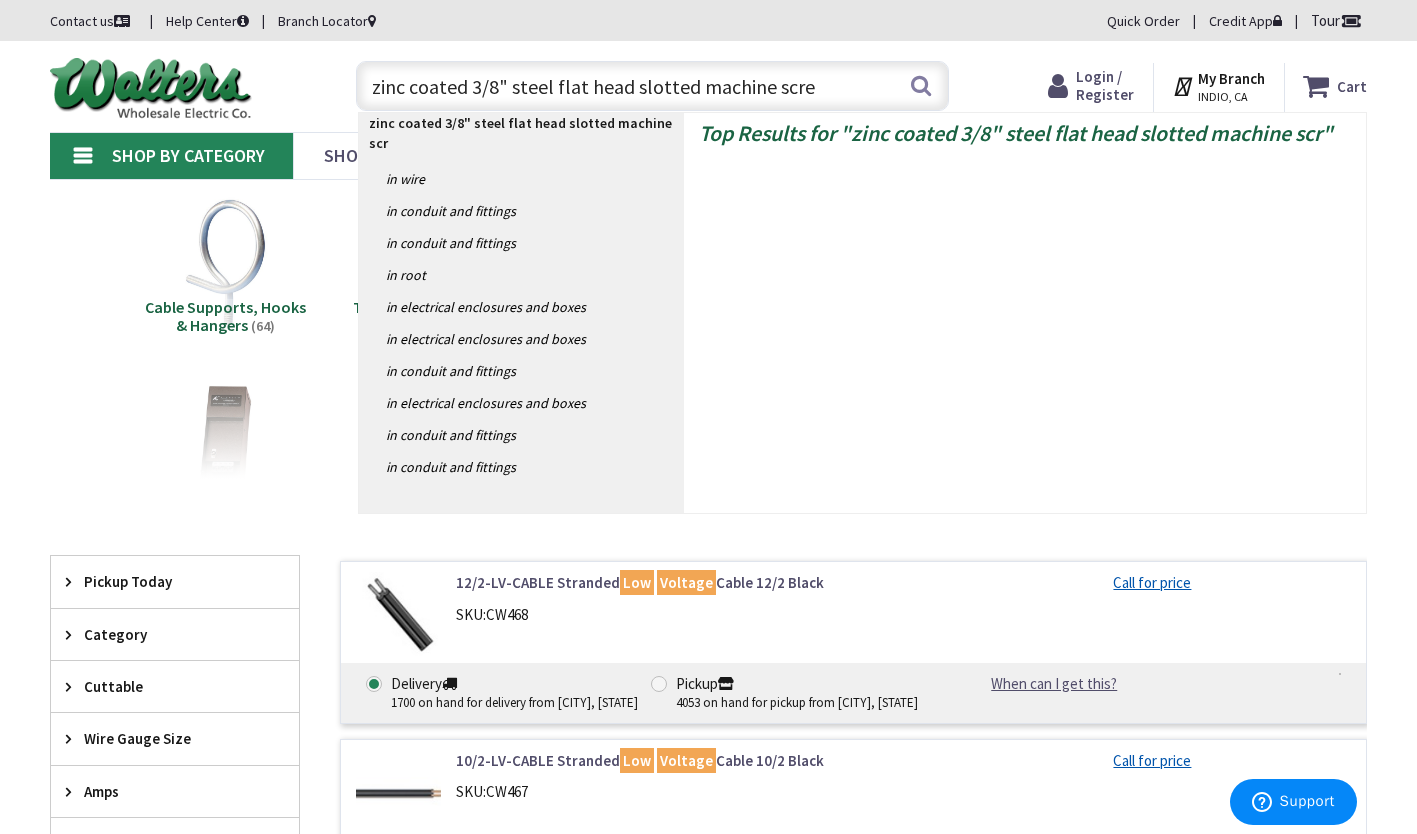 type on "zinc coated 3/8" steel flat head slotted machine screw" 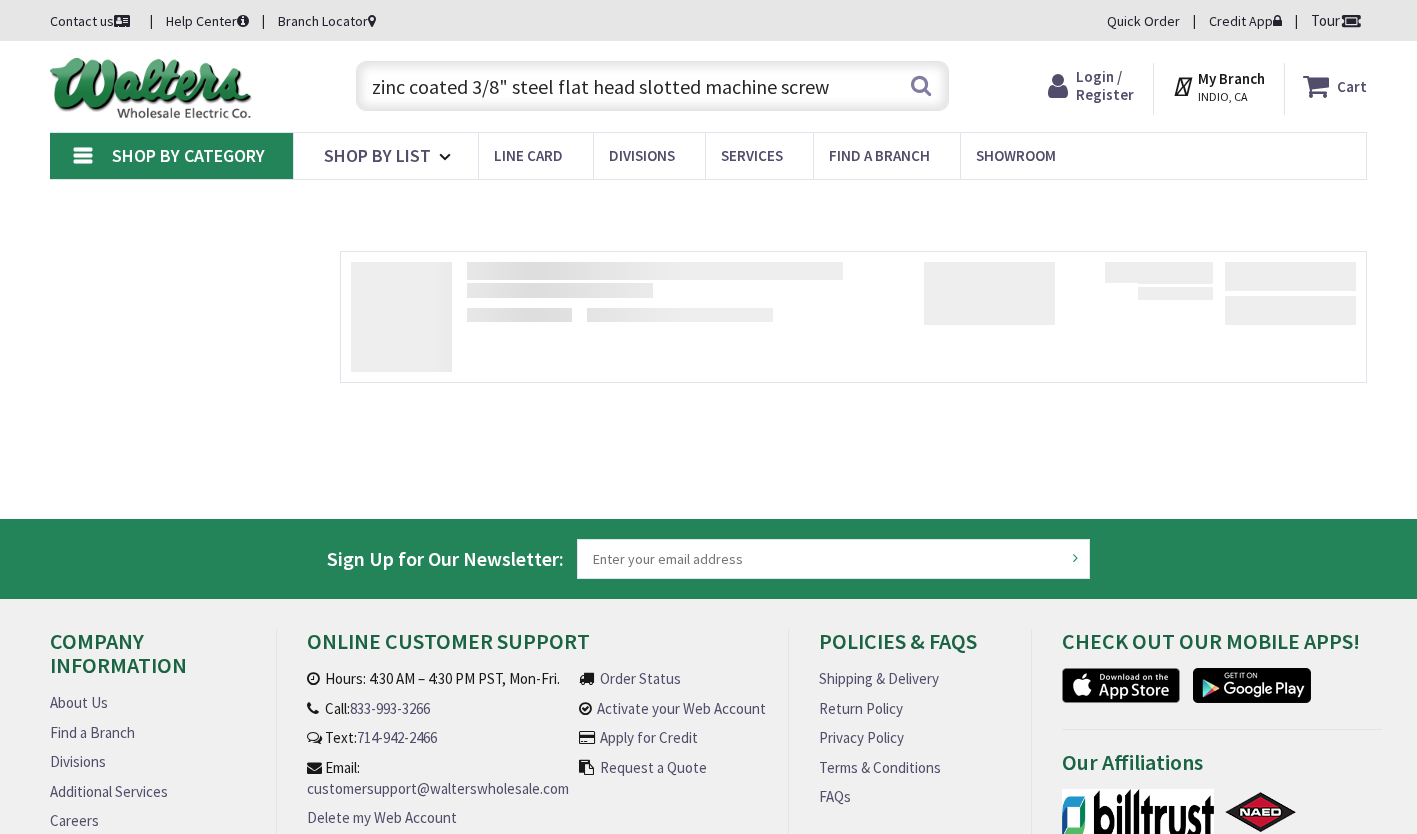scroll, scrollTop: 0, scrollLeft: 0, axis: both 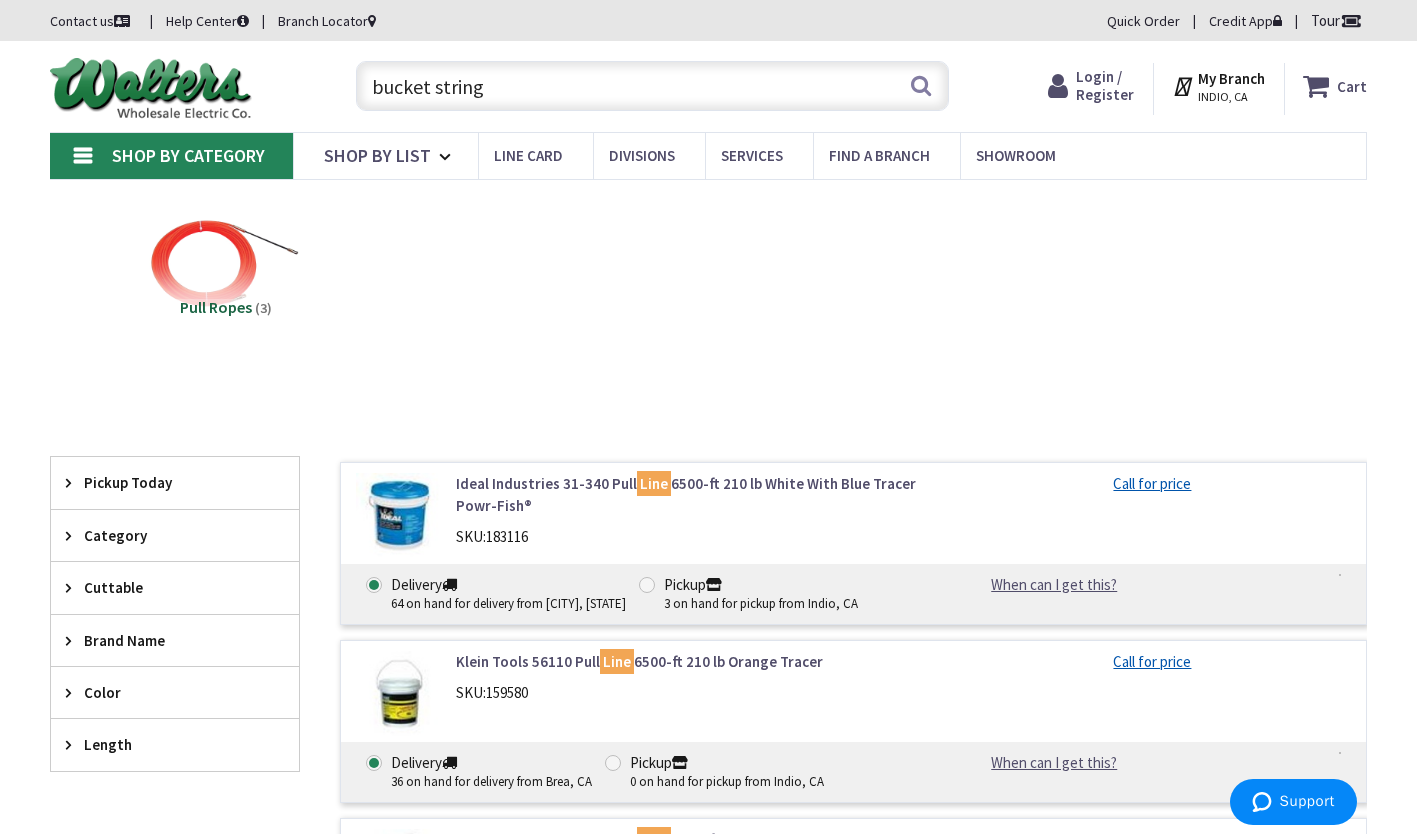 click on "bucket string" at bounding box center [652, 86] 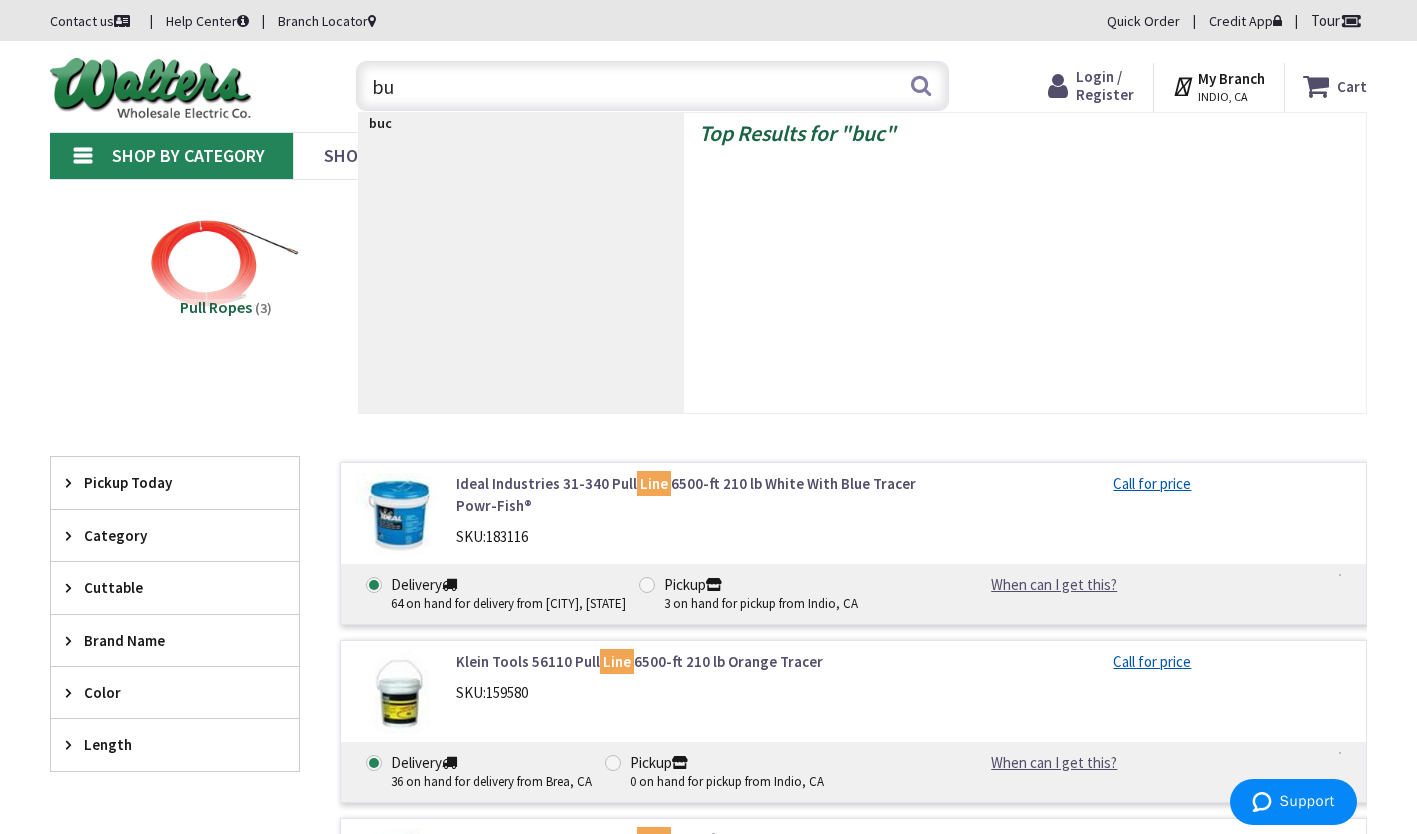 type on "b" 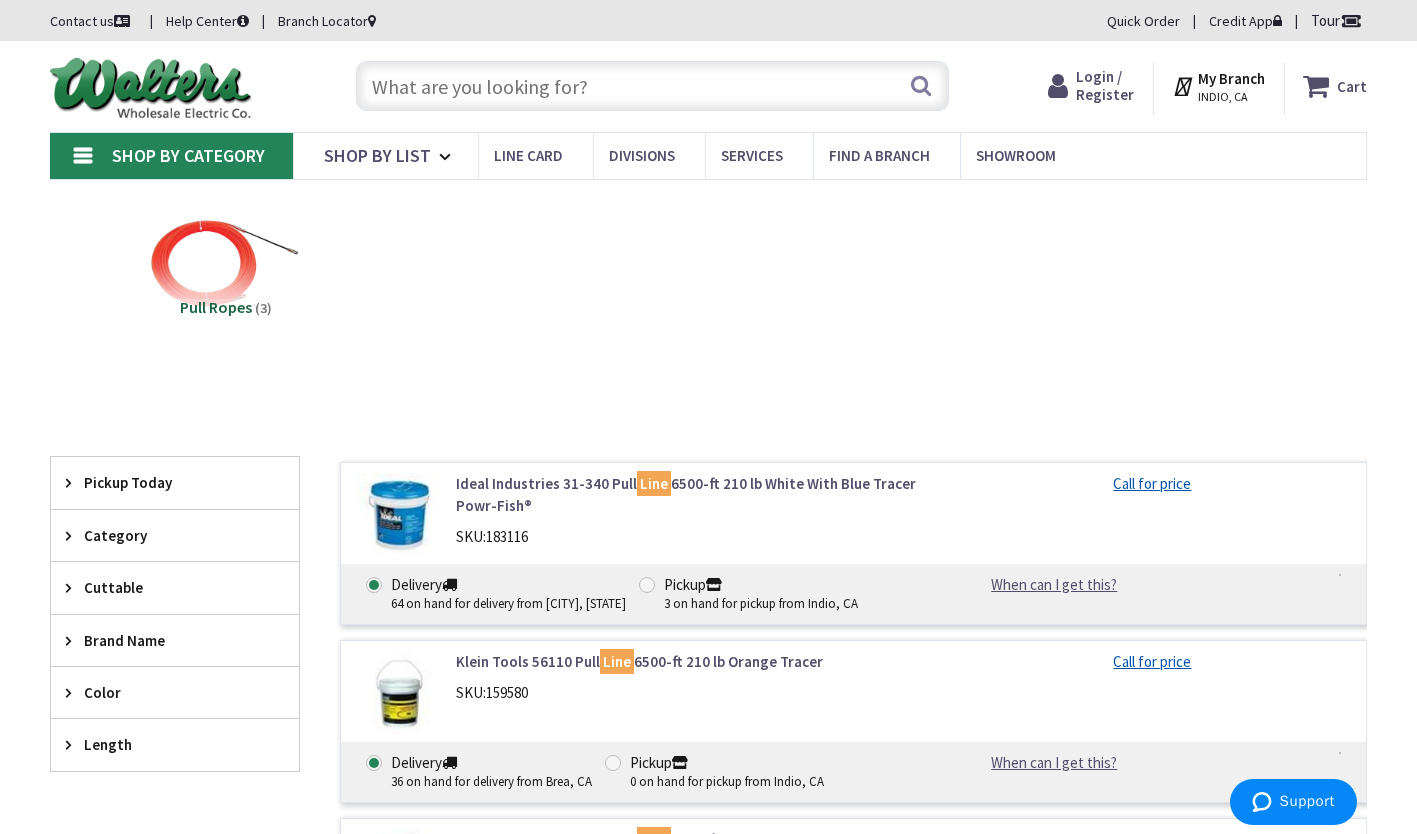 click at bounding box center (652, 86) 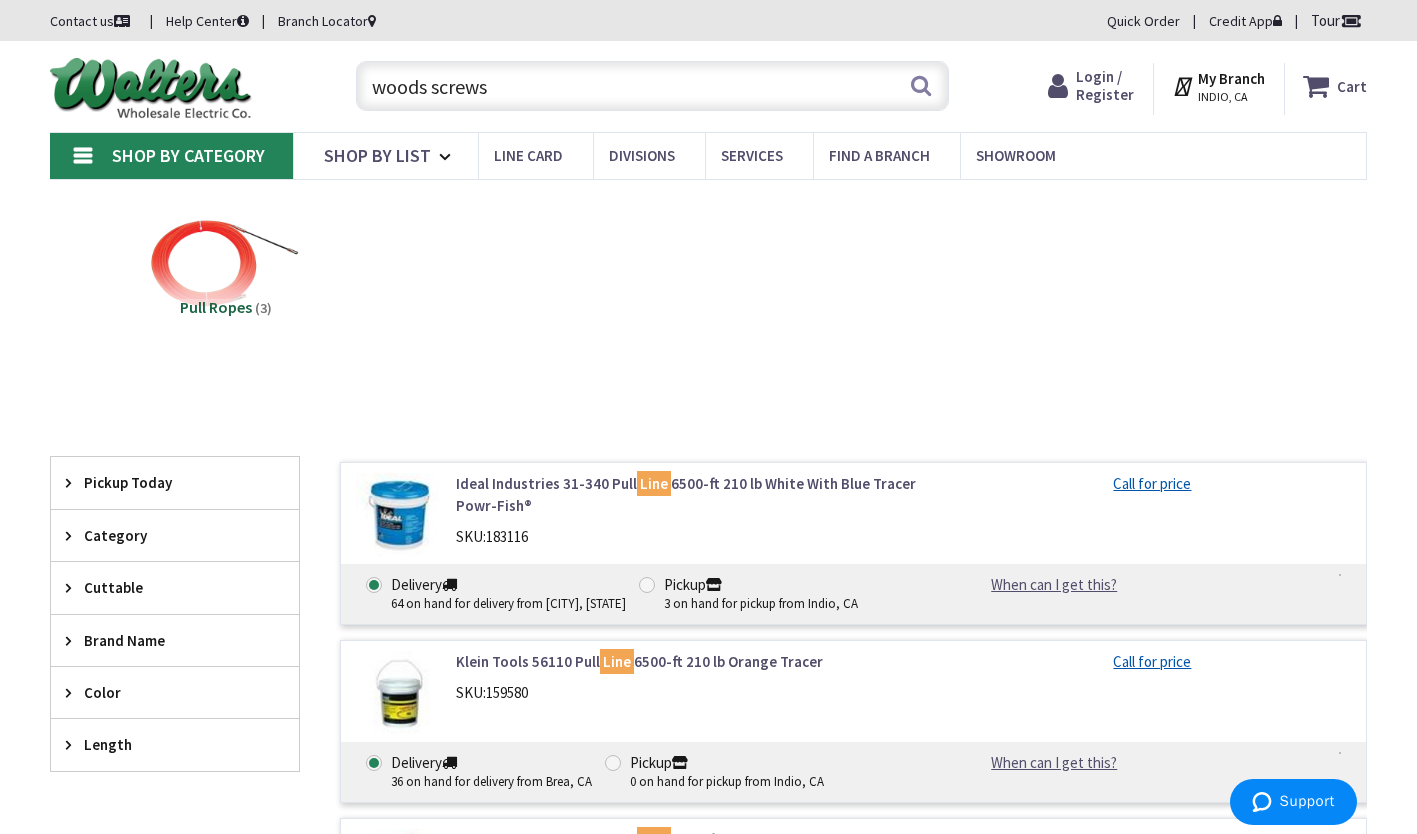 click on "woods screws" at bounding box center [652, 86] 